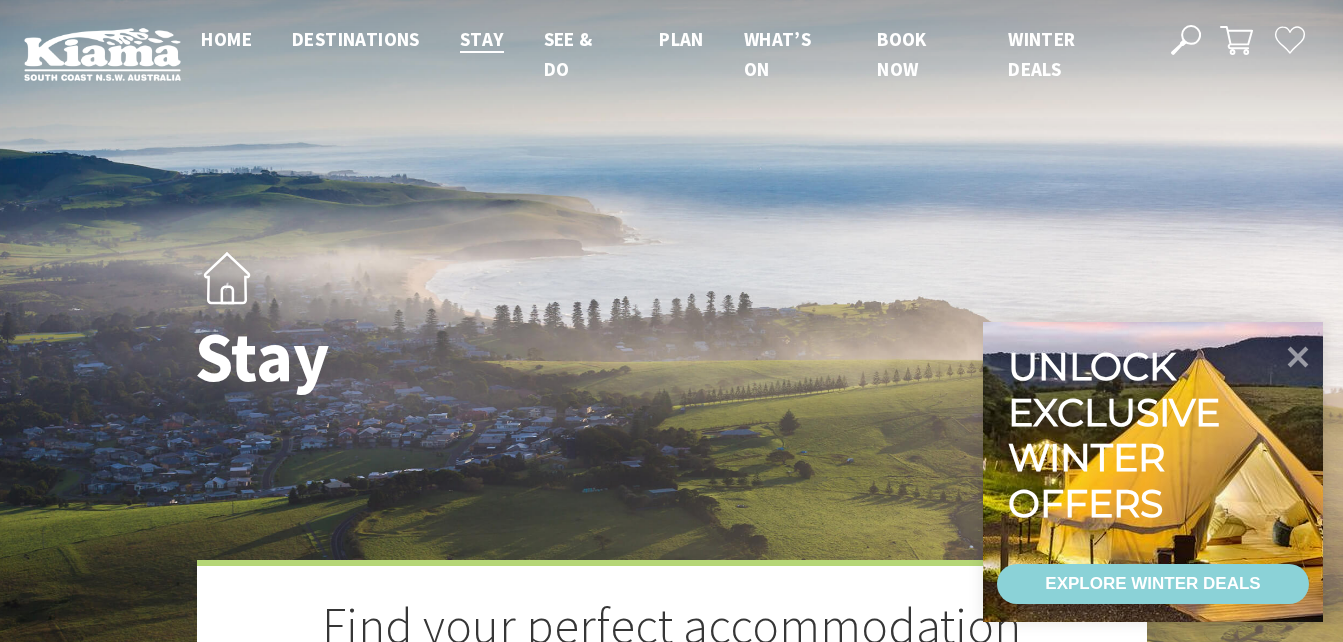 scroll, scrollTop: 0, scrollLeft: 0, axis: both 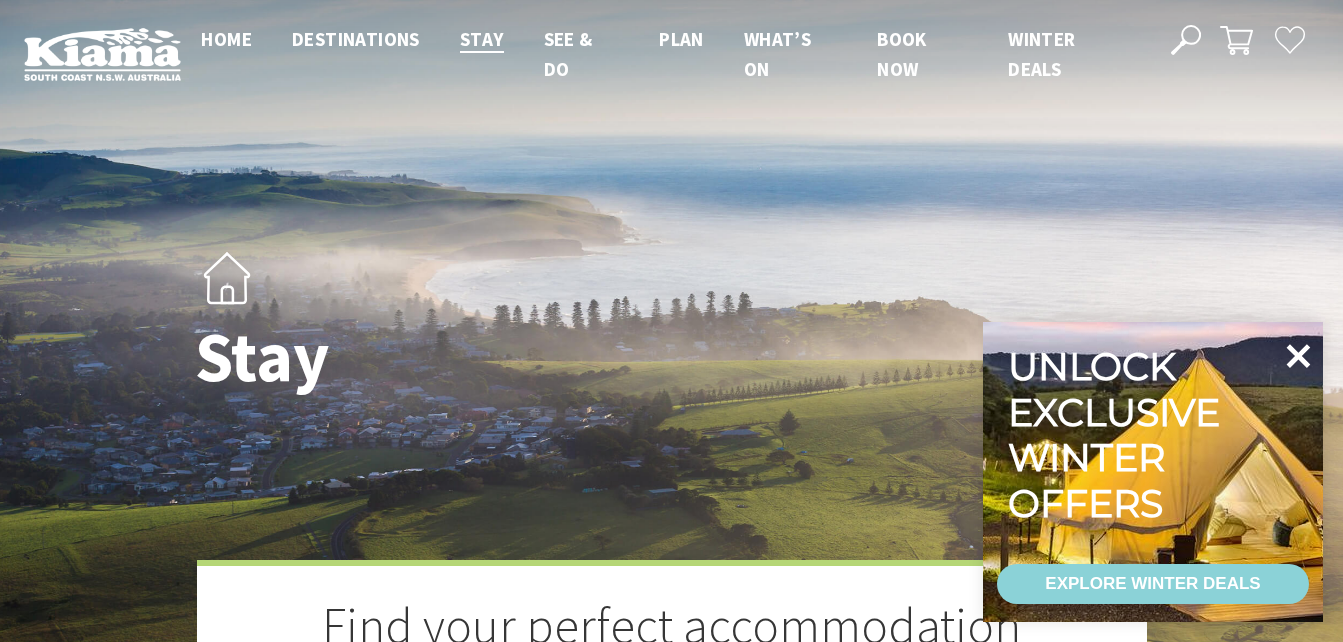 click 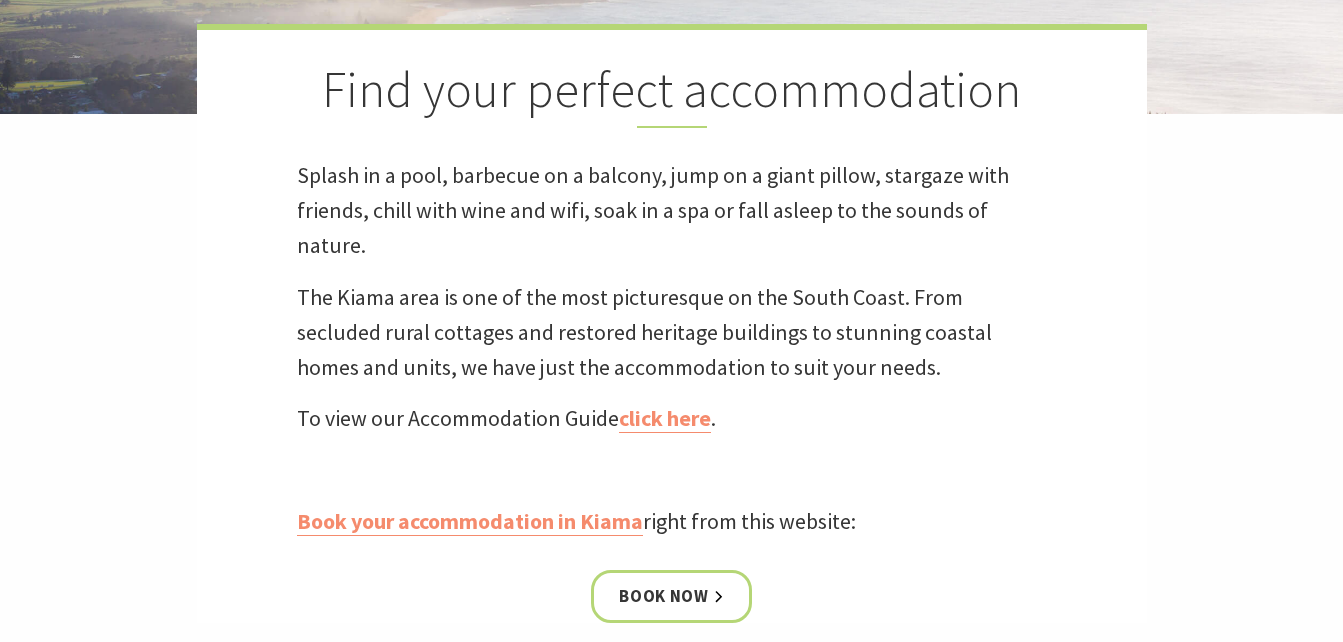 scroll, scrollTop: 700, scrollLeft: 0, axis: vertical 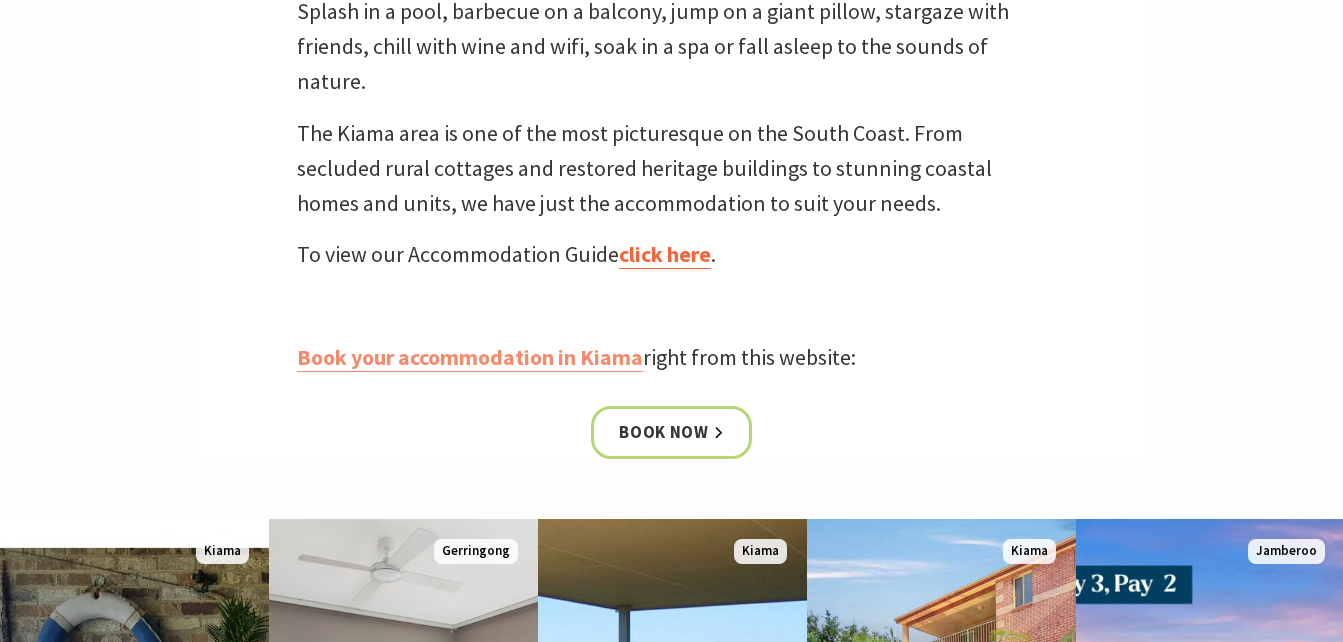 click on "click here" at bounding box center [665, 254] 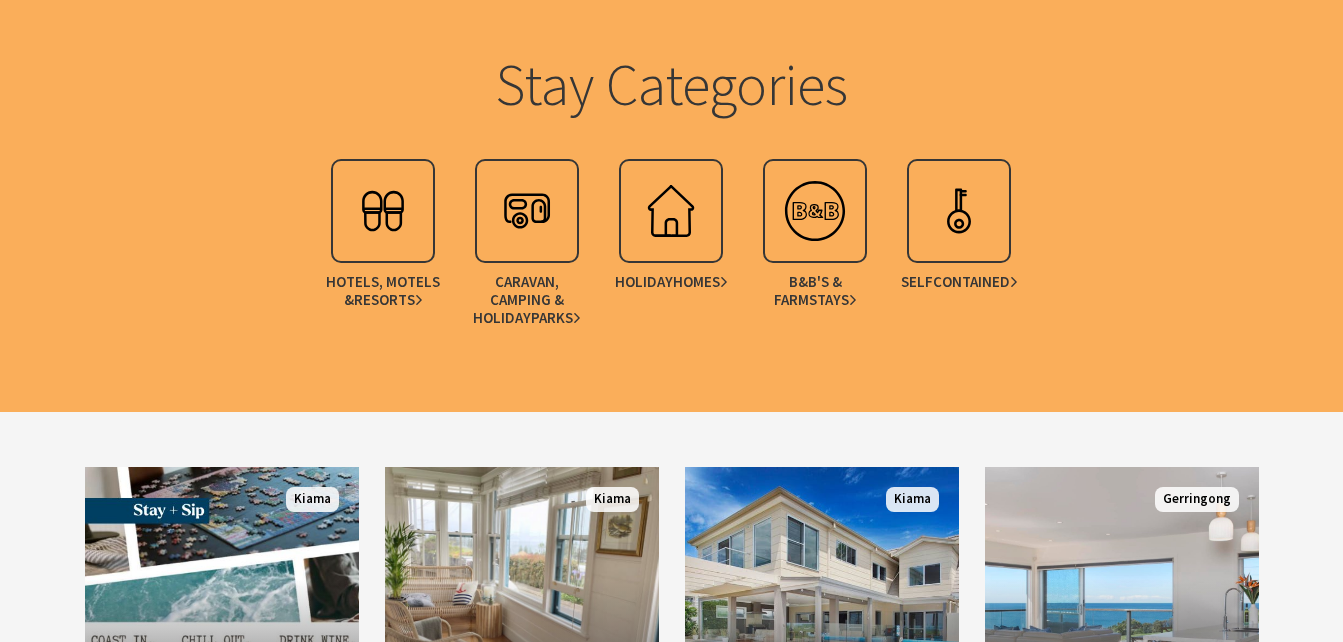 scroll, scrollTop: 1700, scrollLeft: 0, axis: vertical 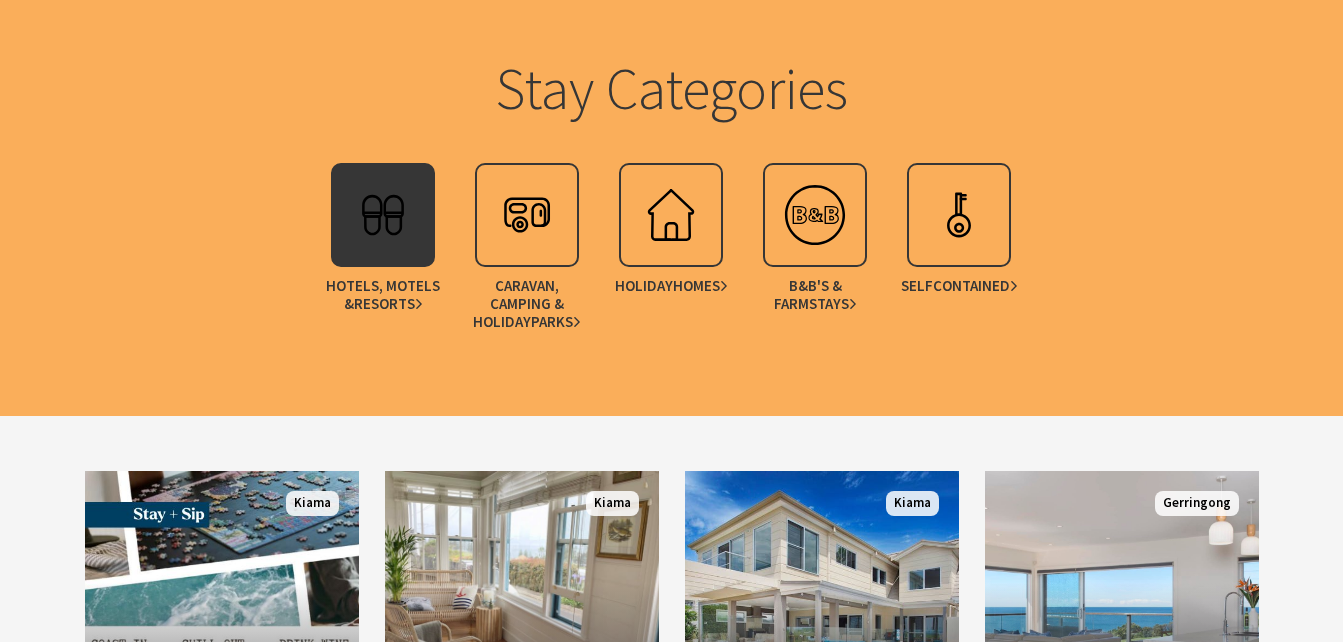 click at bounding box center (383, 215) 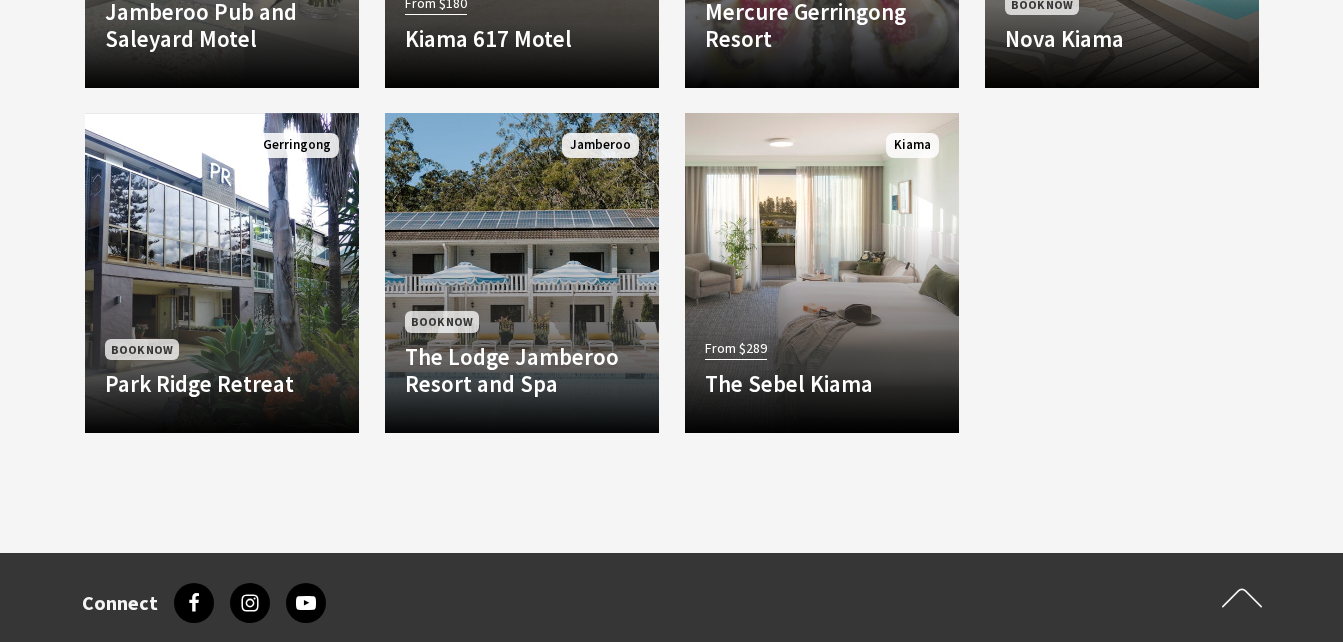 scroll, scrollTop: 1100, scrollLeft: 0, axis: vertical 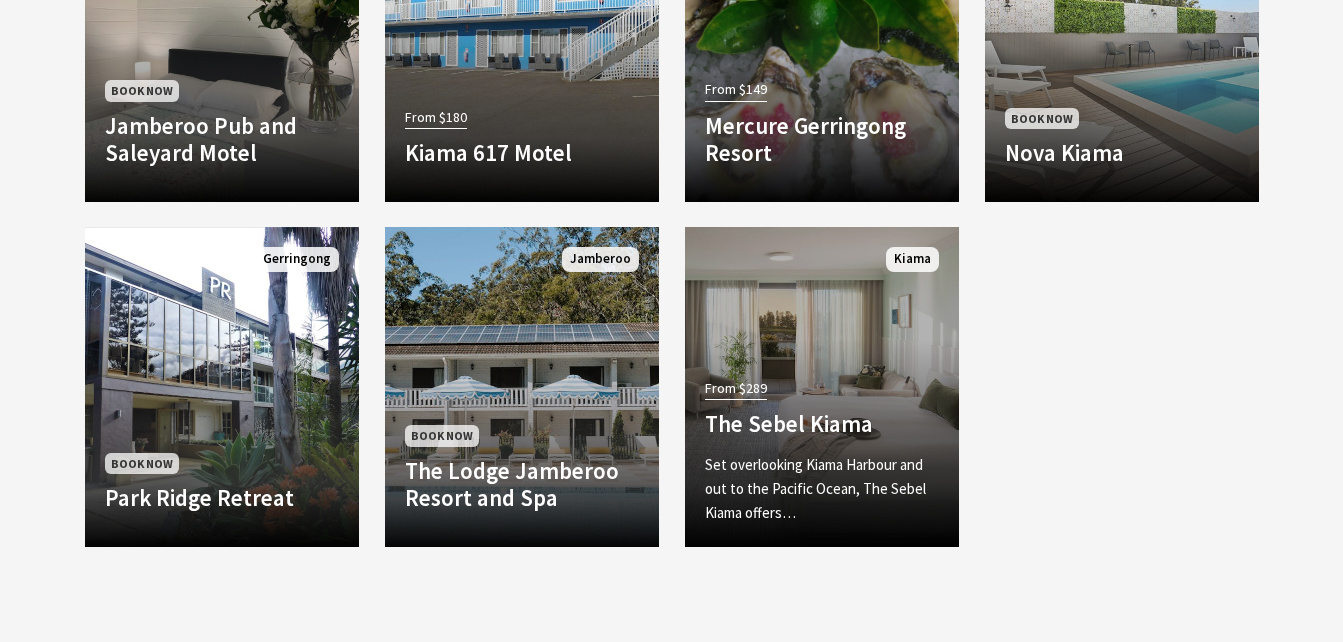 click on "The Sebel Kiama" at bounding box center (822, 424) 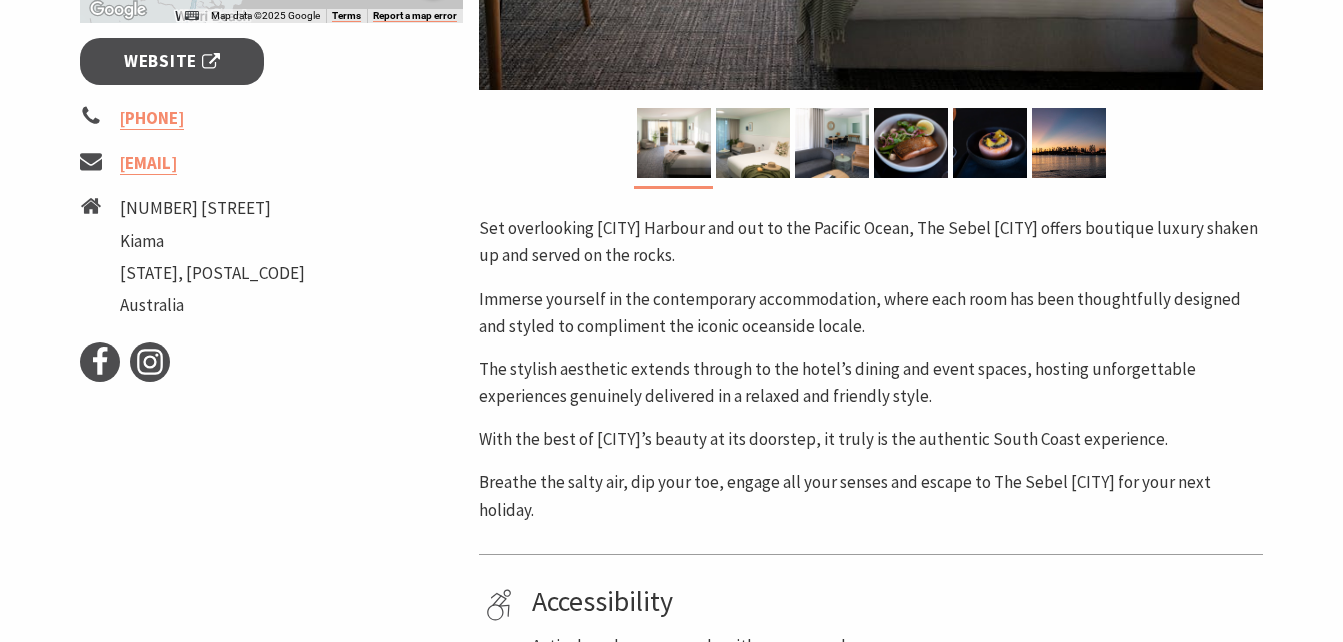 scroll, scrollTop: 800, scrollLeft: 0, axis: vertical 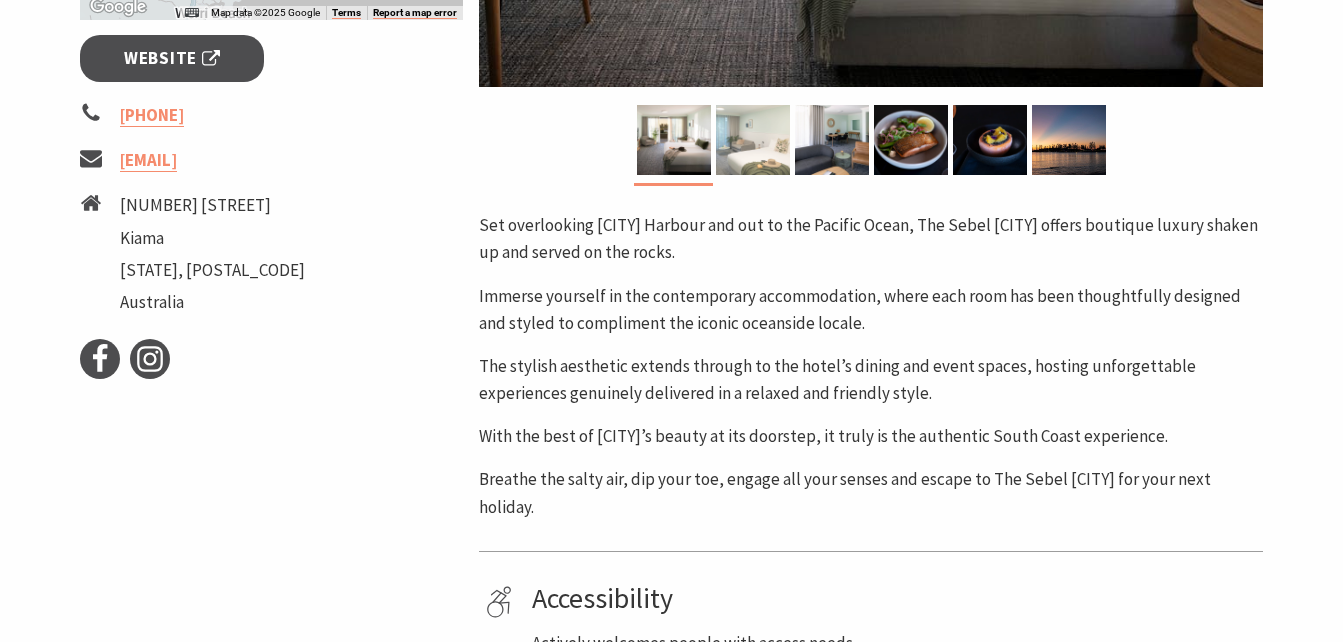 drag, startPoint x: 768, startPoint y: 150, endPoint x: 777, endPoint y: 158, distance: 12.0415945 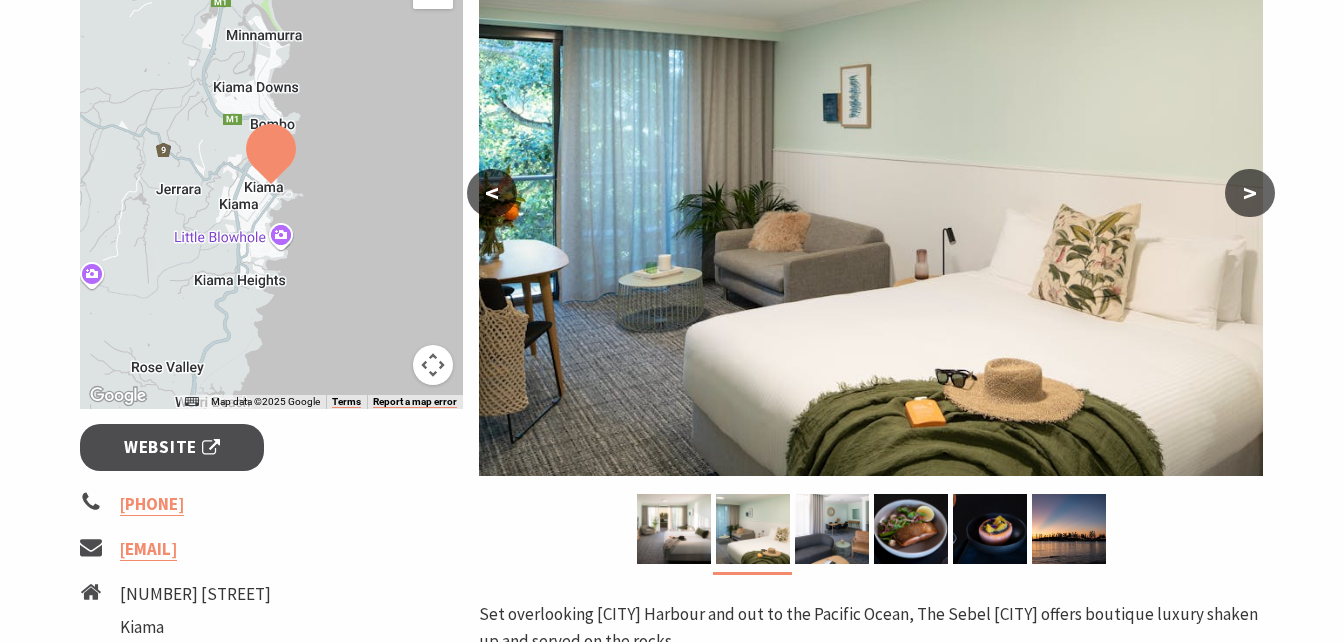 scroll, scrollTop: 400, scrollLeft: 0, axis: vertical 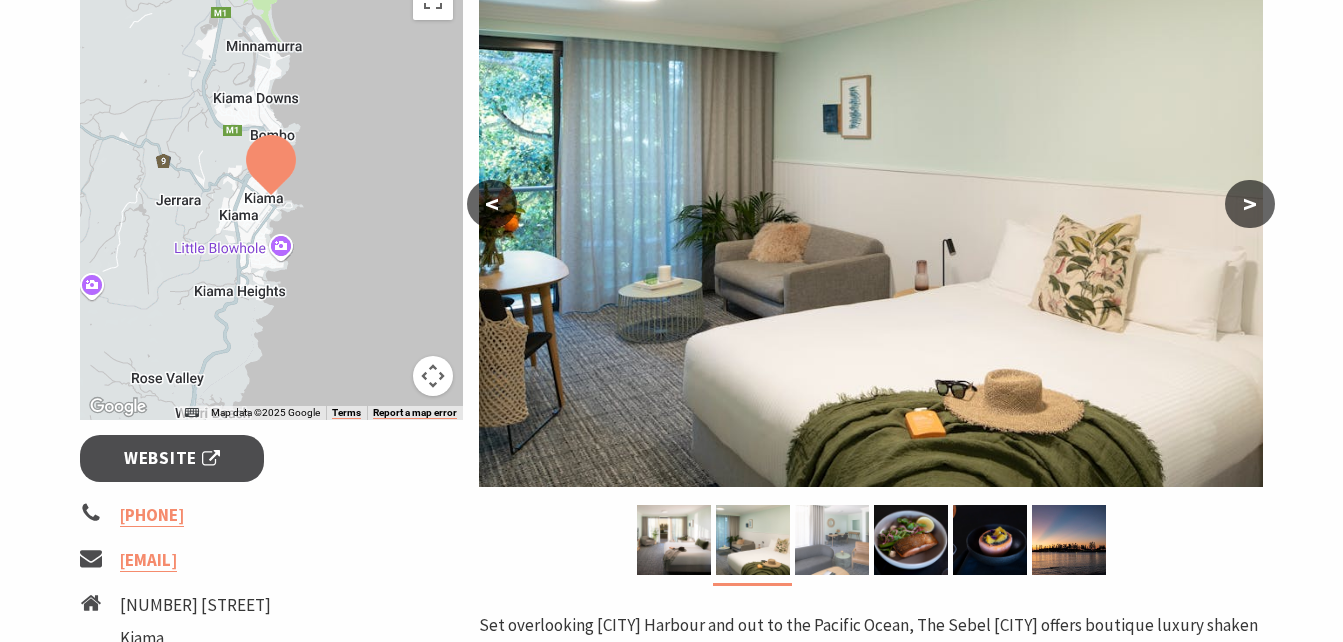 click at bounding box center (832, 540) 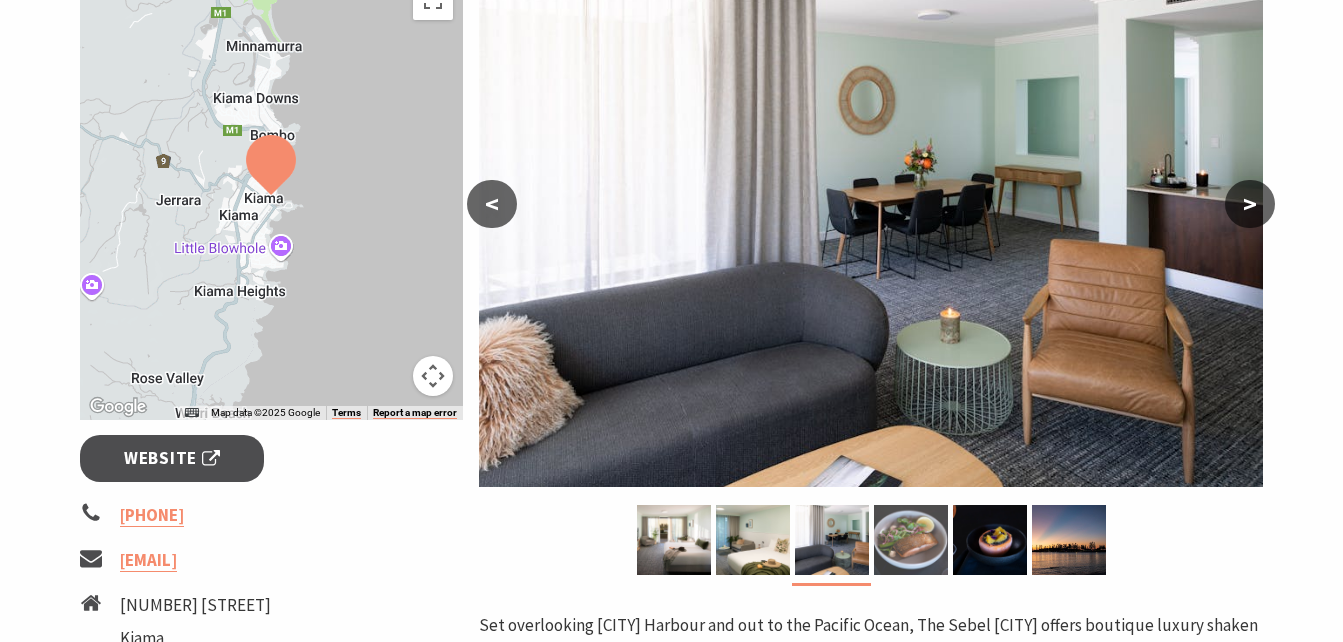click at bounding box center [911, 540] 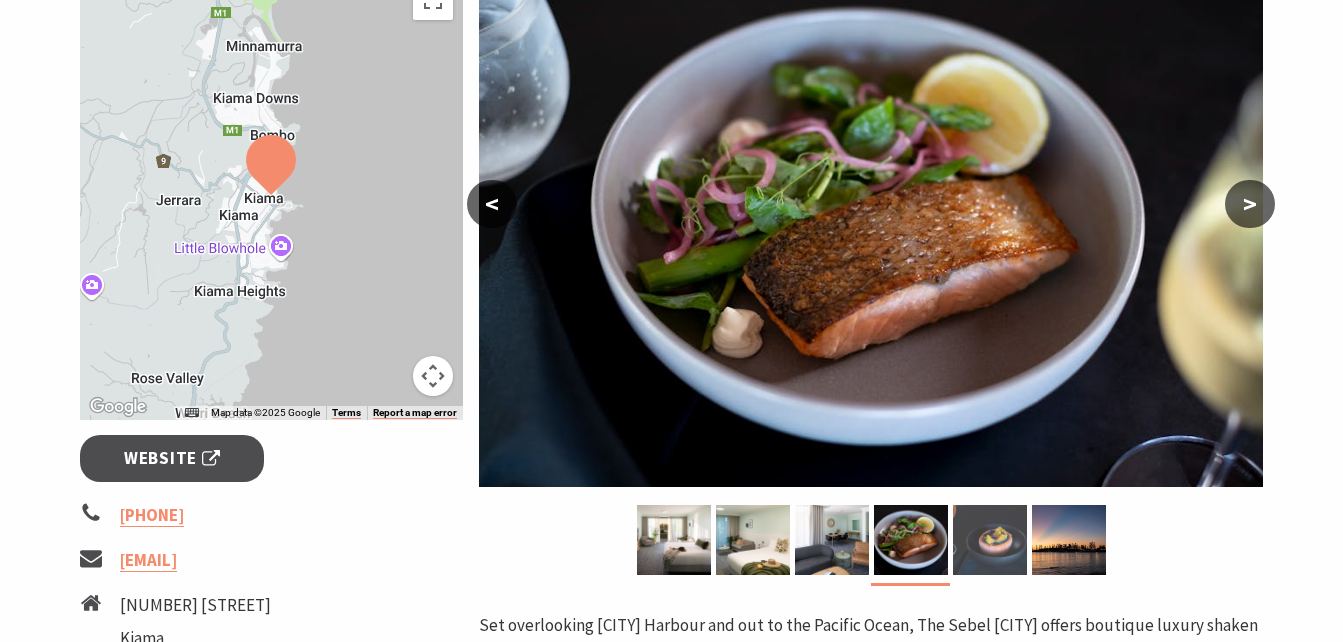 click at bounding box center (990, 540) 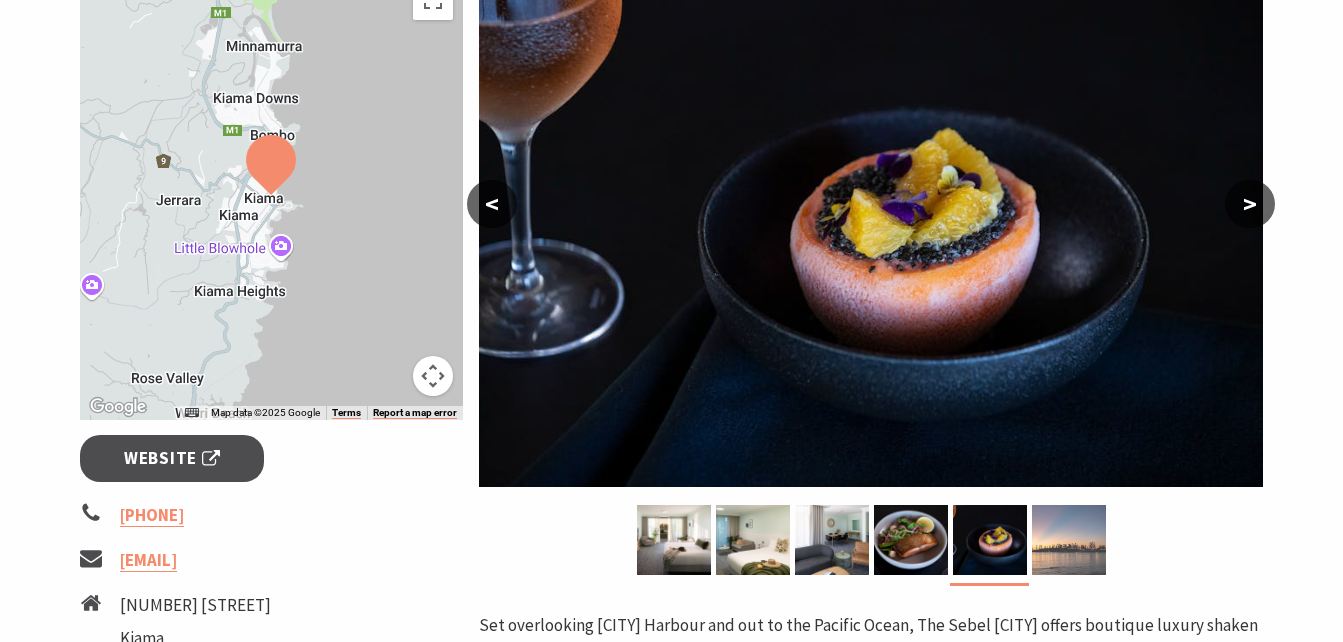 click at bounding box center [1069, 540] 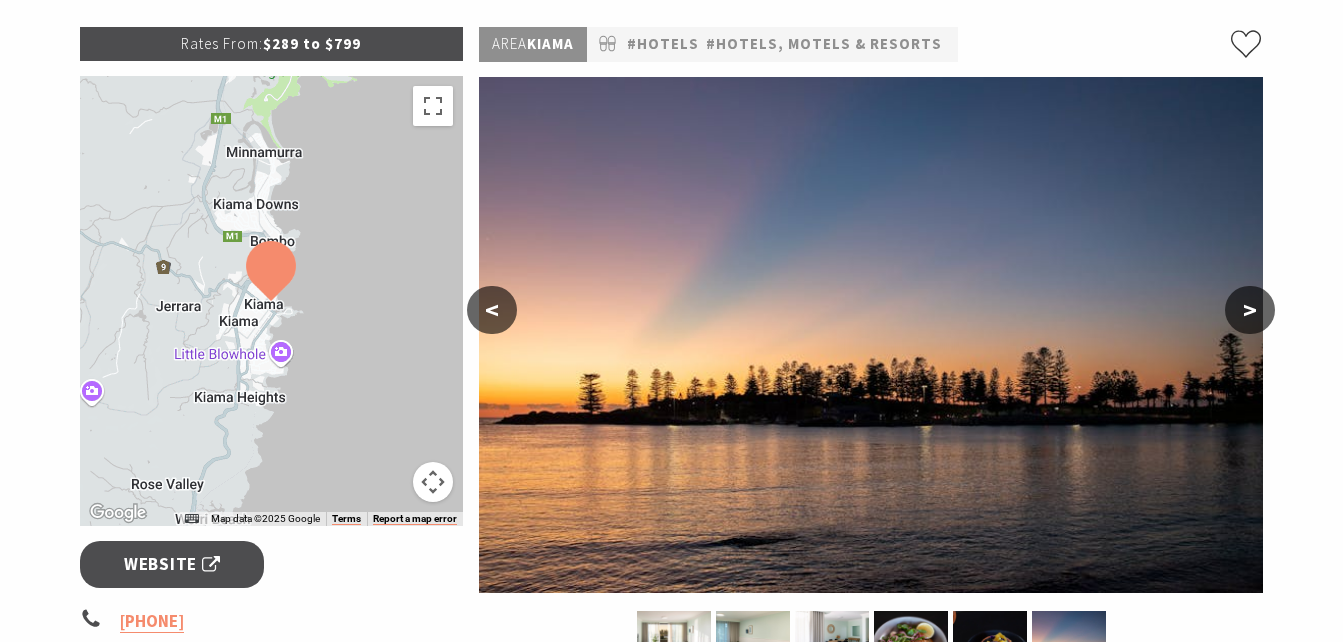 scroll, scrollTop: 0, scrollLeft: 0, axis: both 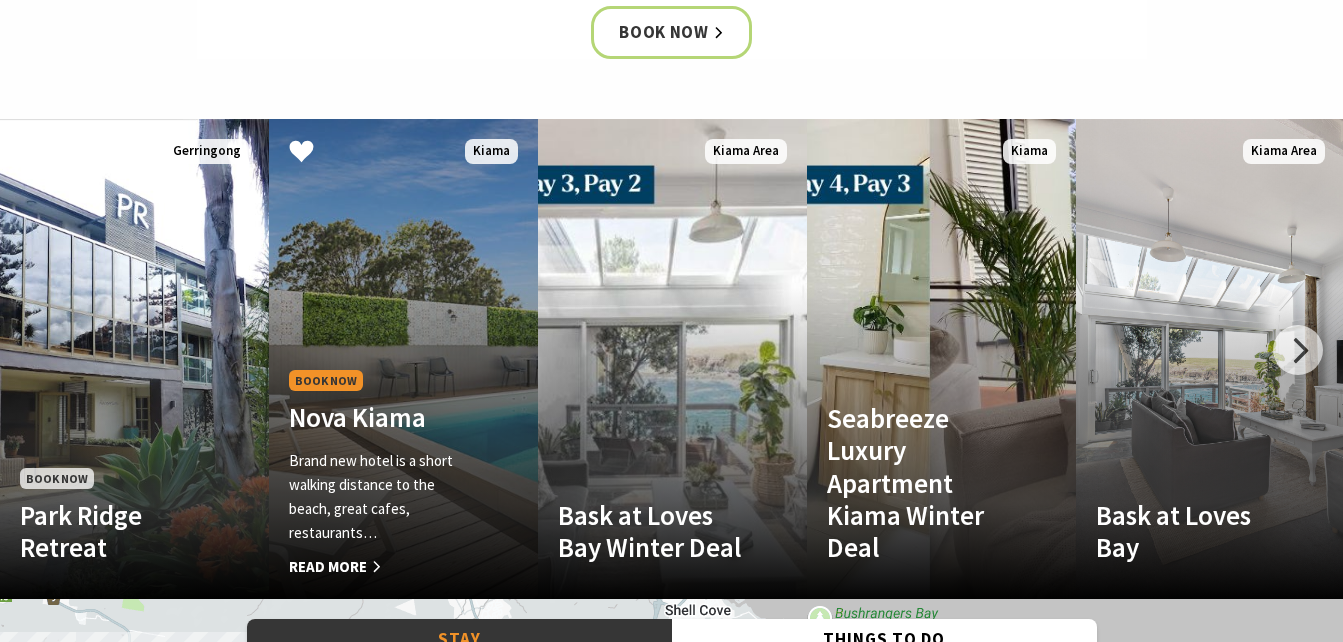 click on "Book Now
Nova Kiama
Brand new hotel is a short walking distance to the beach, great cafes, restaurants…
Read More
Kiama" at bounding box center [403, 359] 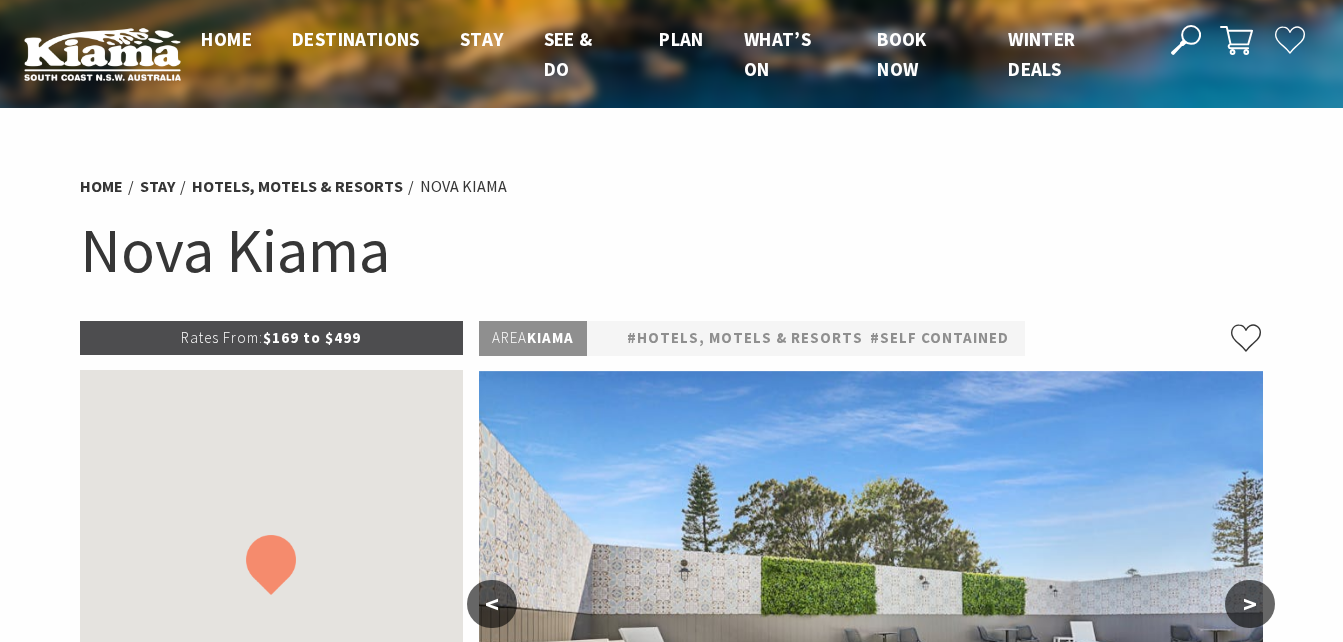 scroll, scrollTop: 0, scrollLeft: 0, axis: both 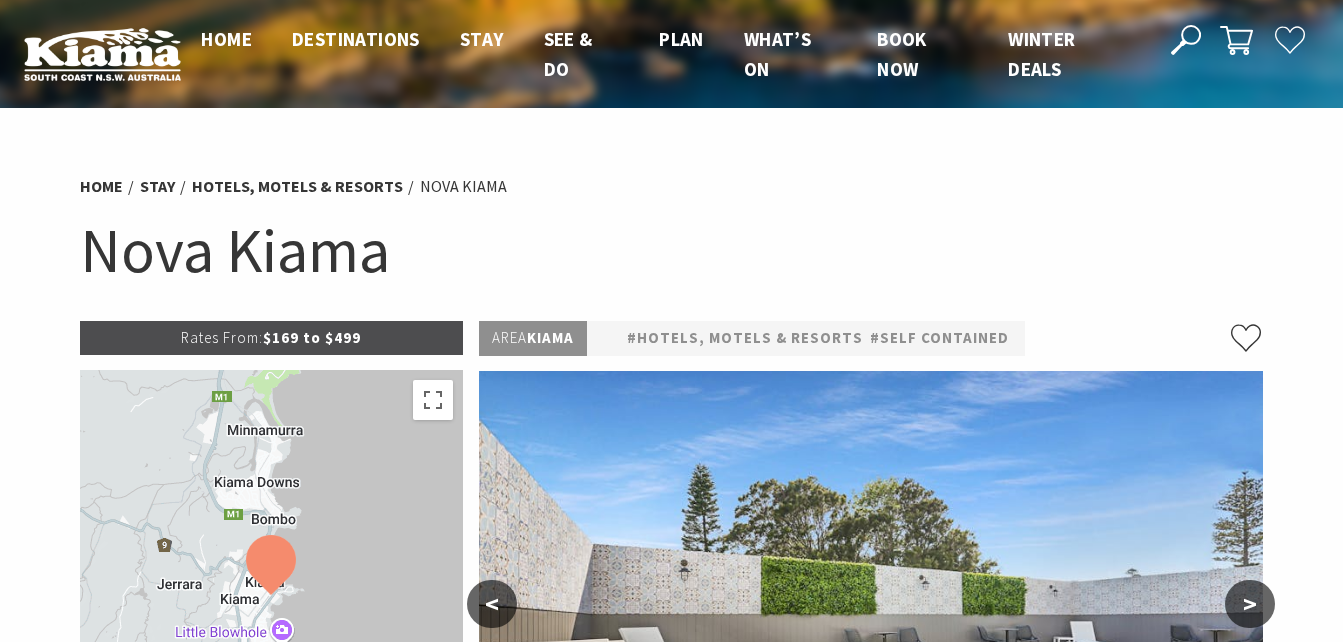select on "3" 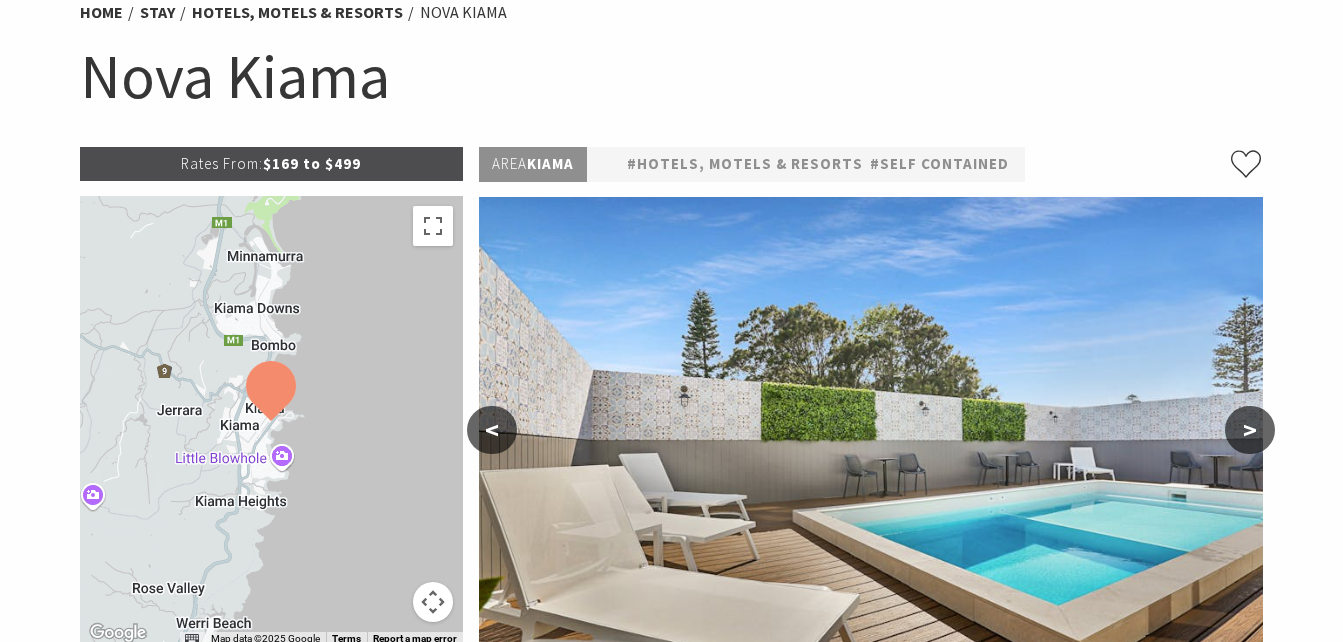 scroll, scrollTop: 300, scrollLeft: 0, axis: vertical 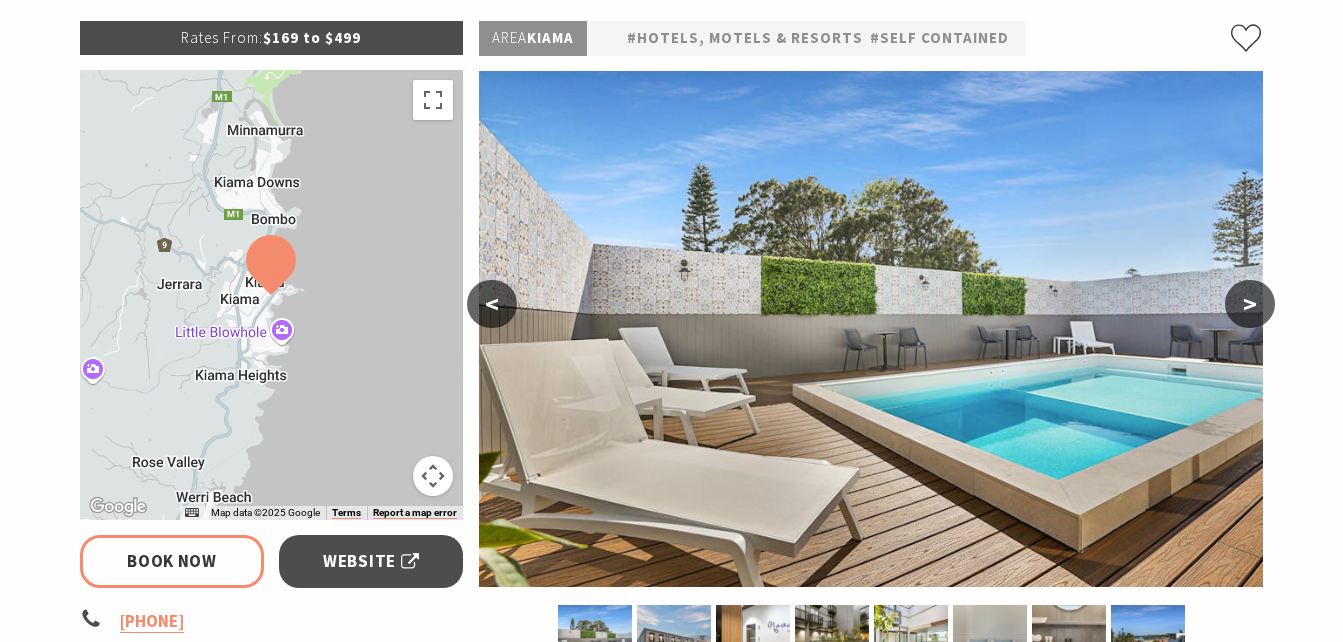 click on ">" at bounding box center [1250, 304] 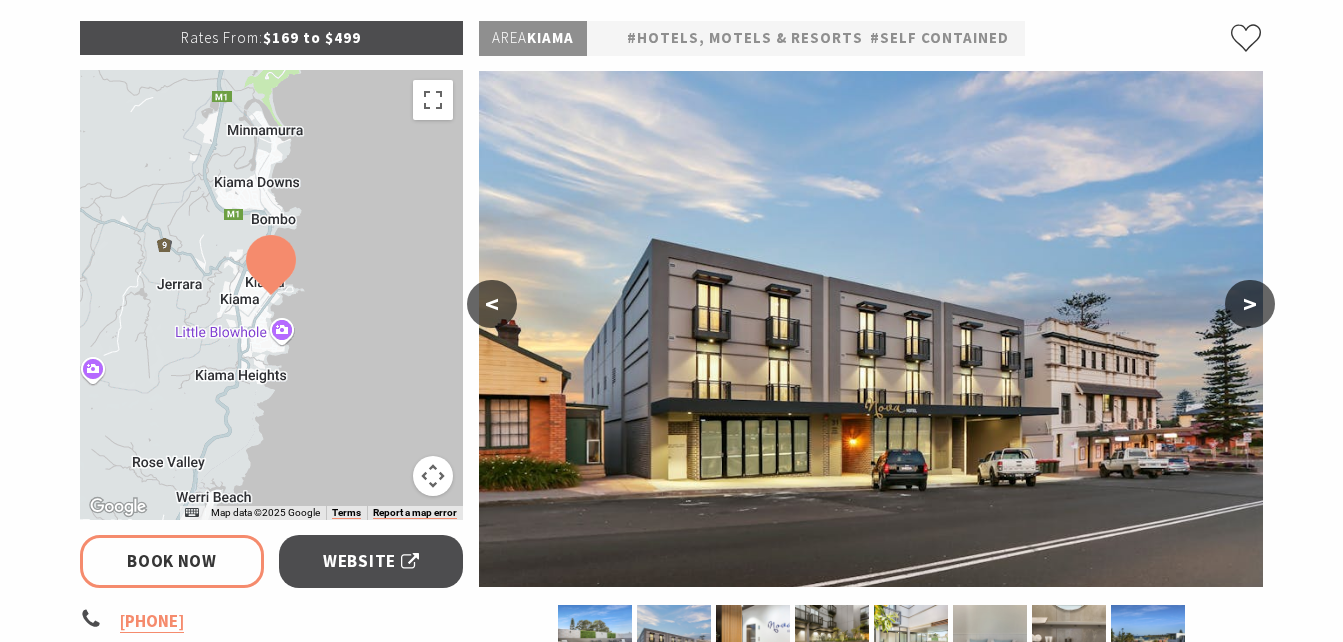 click on ">" at bounding box center (1250, 304) 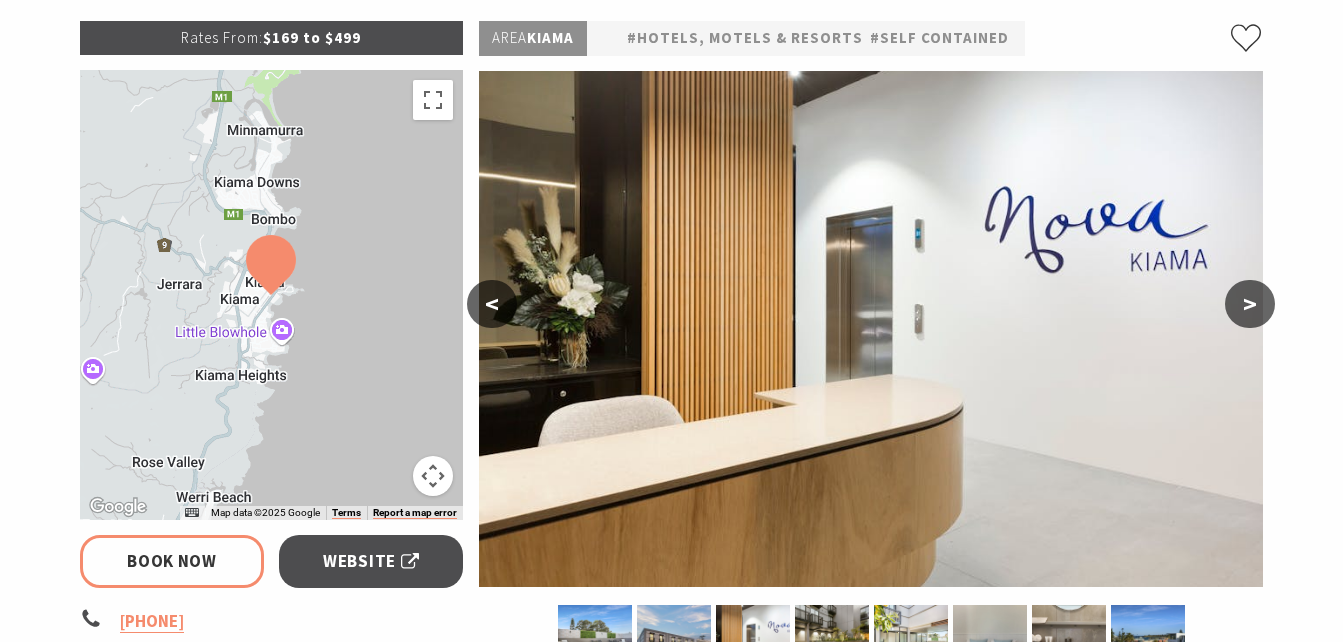click on ">" at bounding box center [1250, 304] 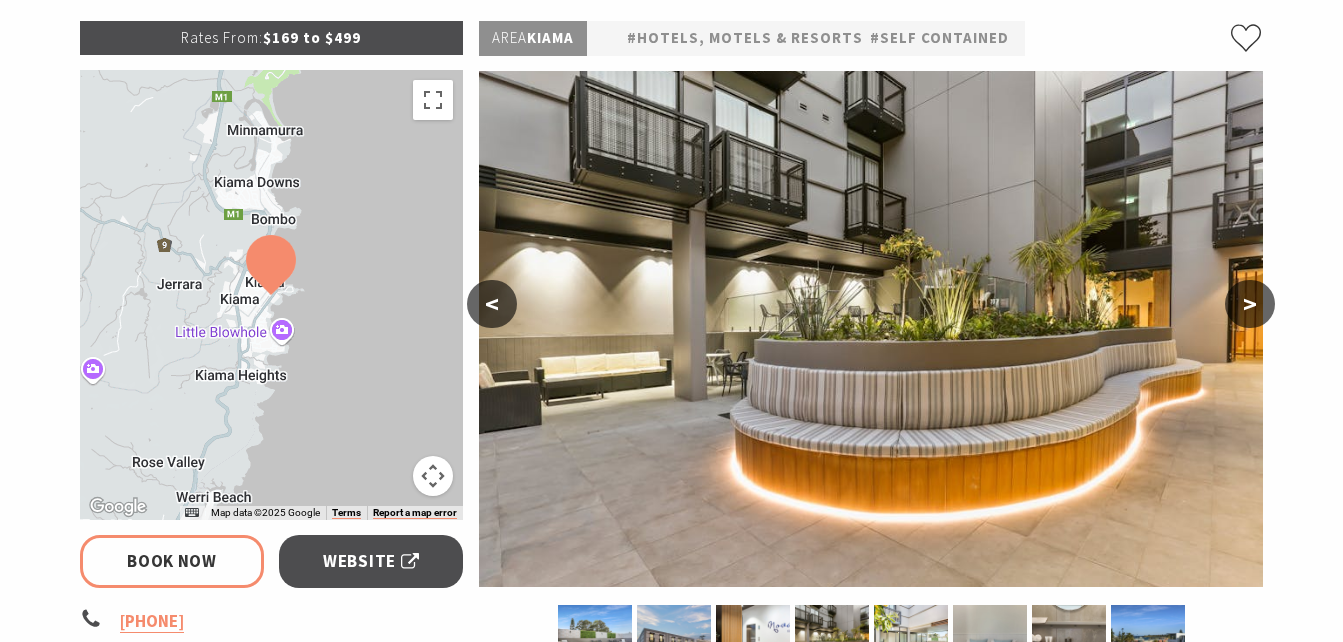 click on ">" at bounding box center [1250, 304] 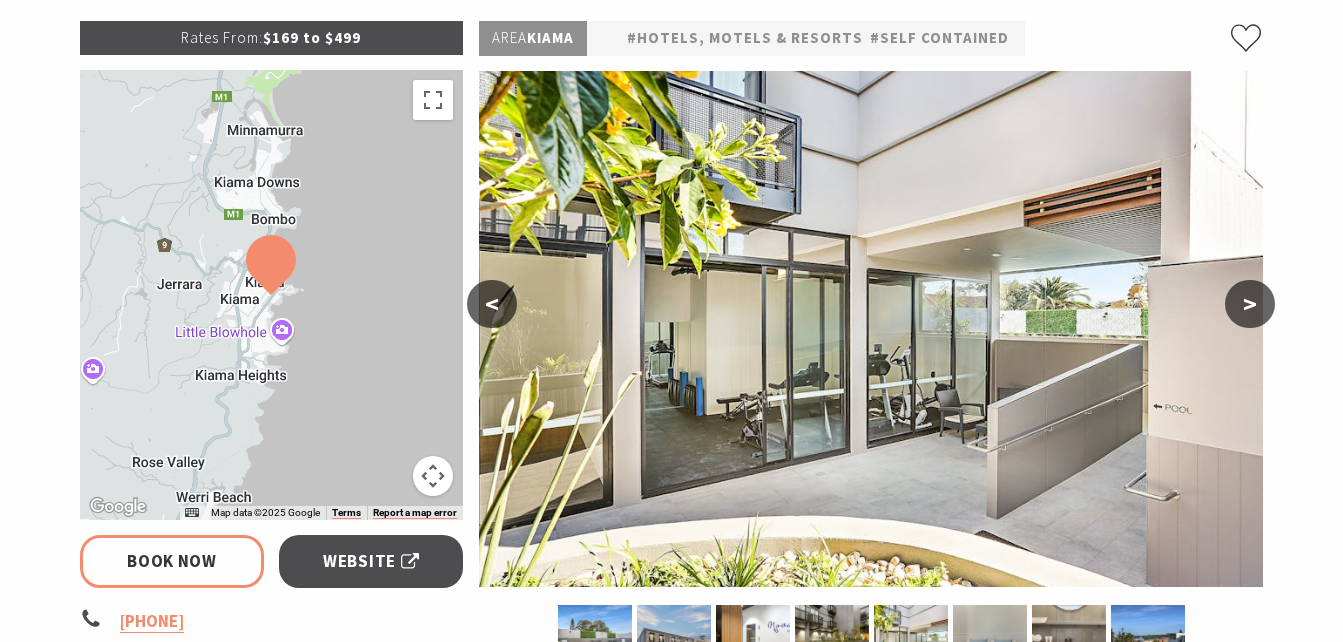 click on ">" at bounding box center (1250, 304) 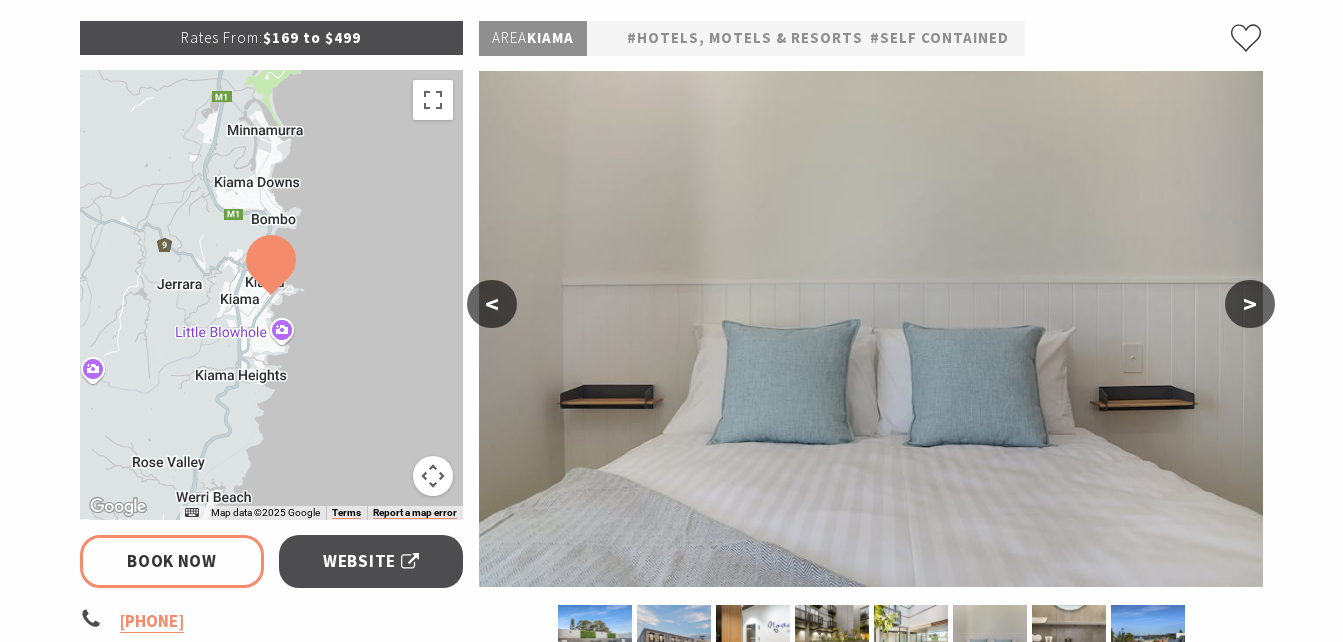 click on ">" at bounding box center (1250, 304) 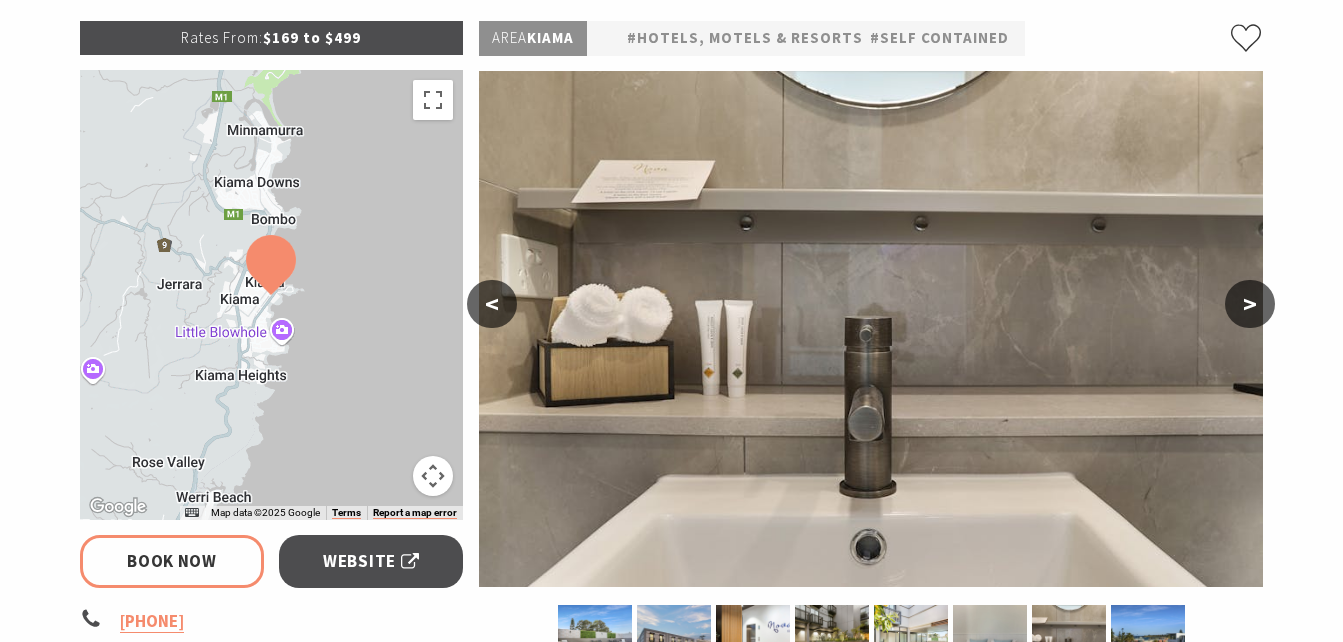 click on ">" at bounding box center [1250, 304] 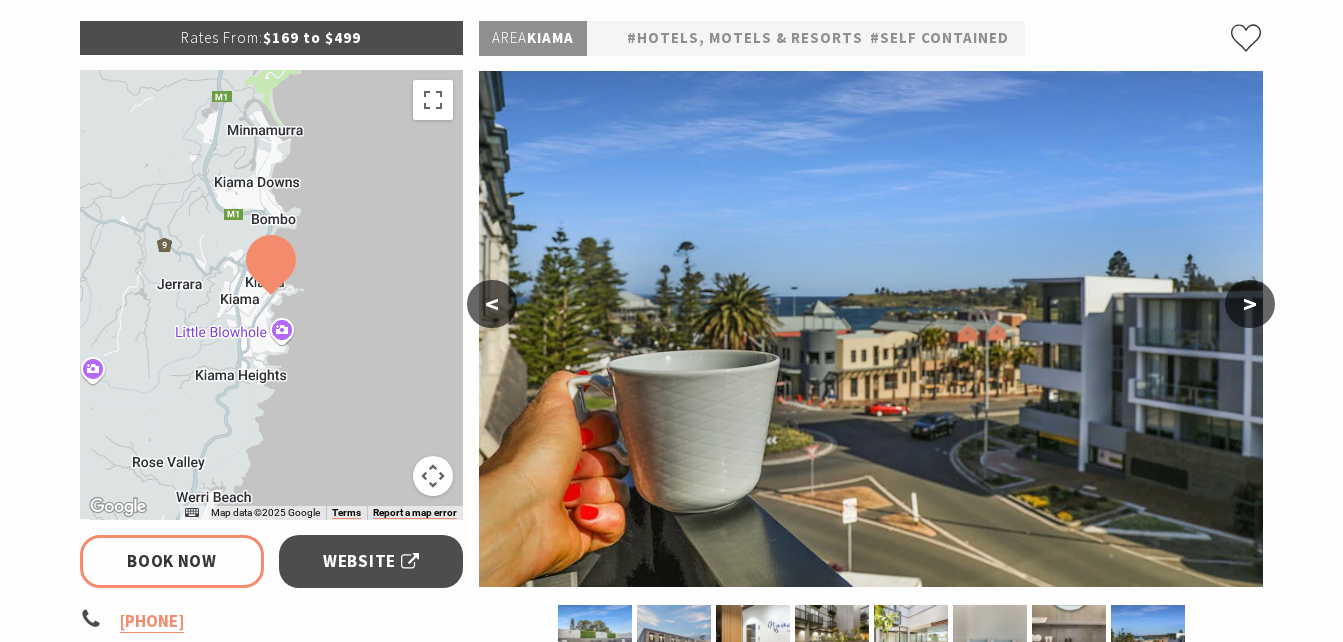 click on ">" at bounding box center (1250, 304) 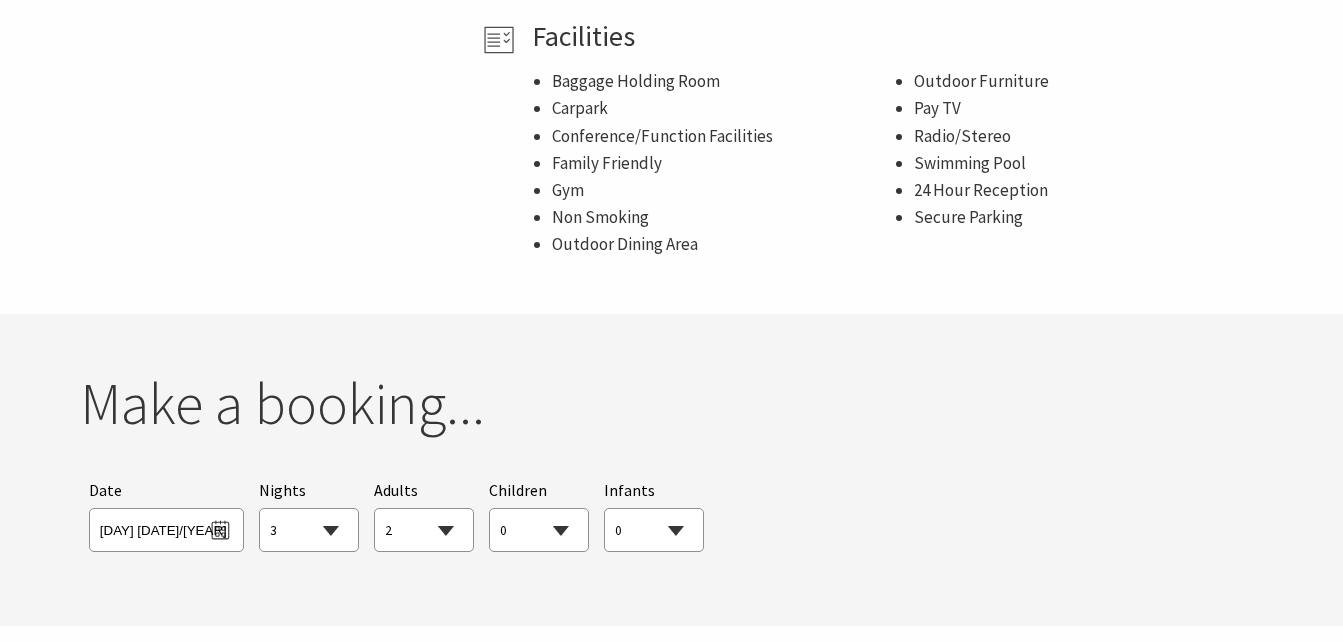 scroll, scrollTop: 1300, scrollLeft: 0, axis: vertical 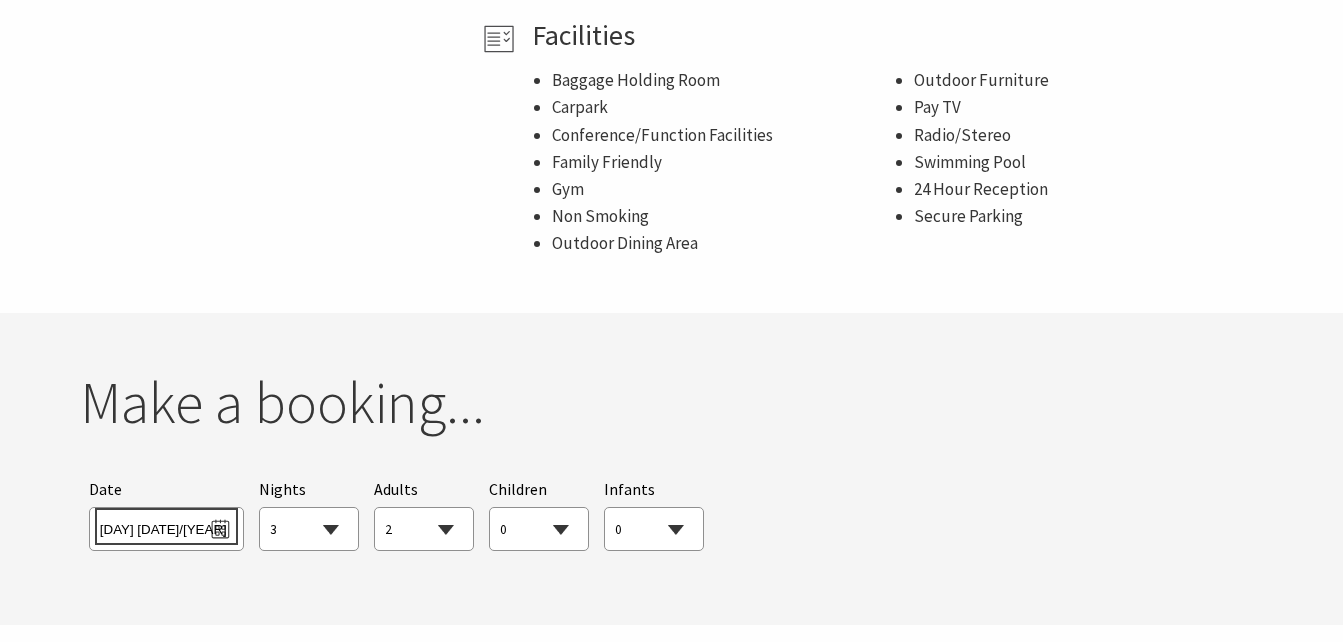 click on "[DAY] [DATE]/[YEAR]" at bounding box center (166, 526) 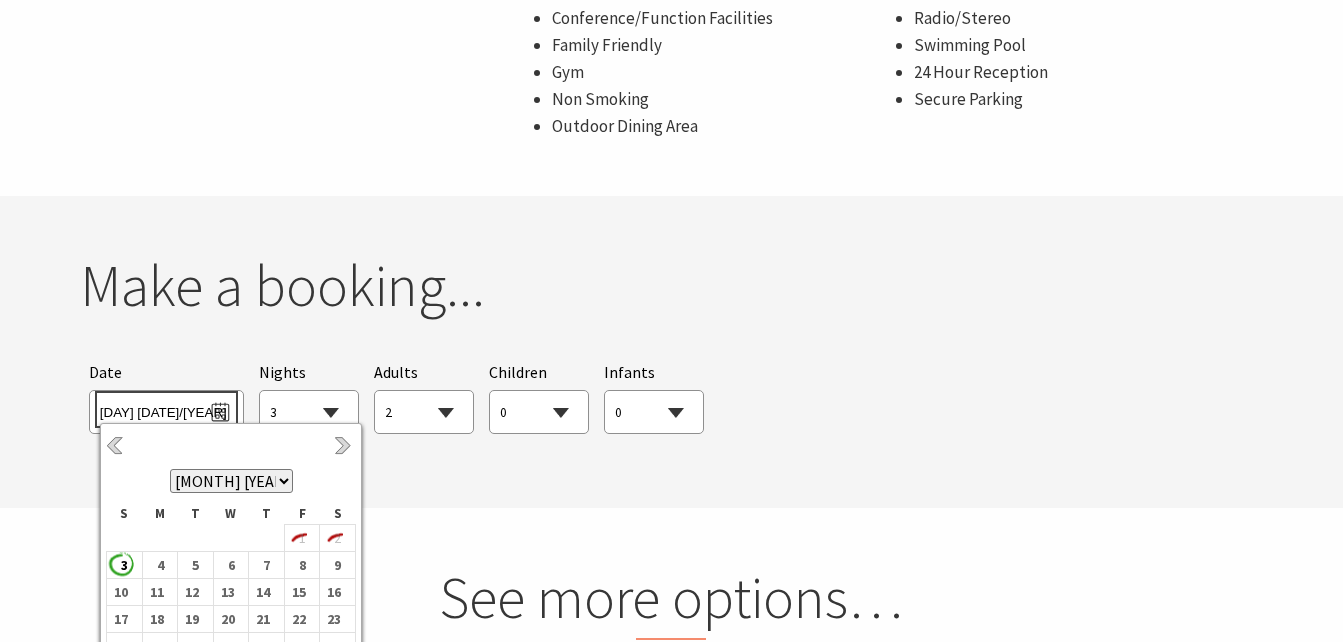 scroll, scrollTop: 1600, scrollLeft: 0, axis: vertical 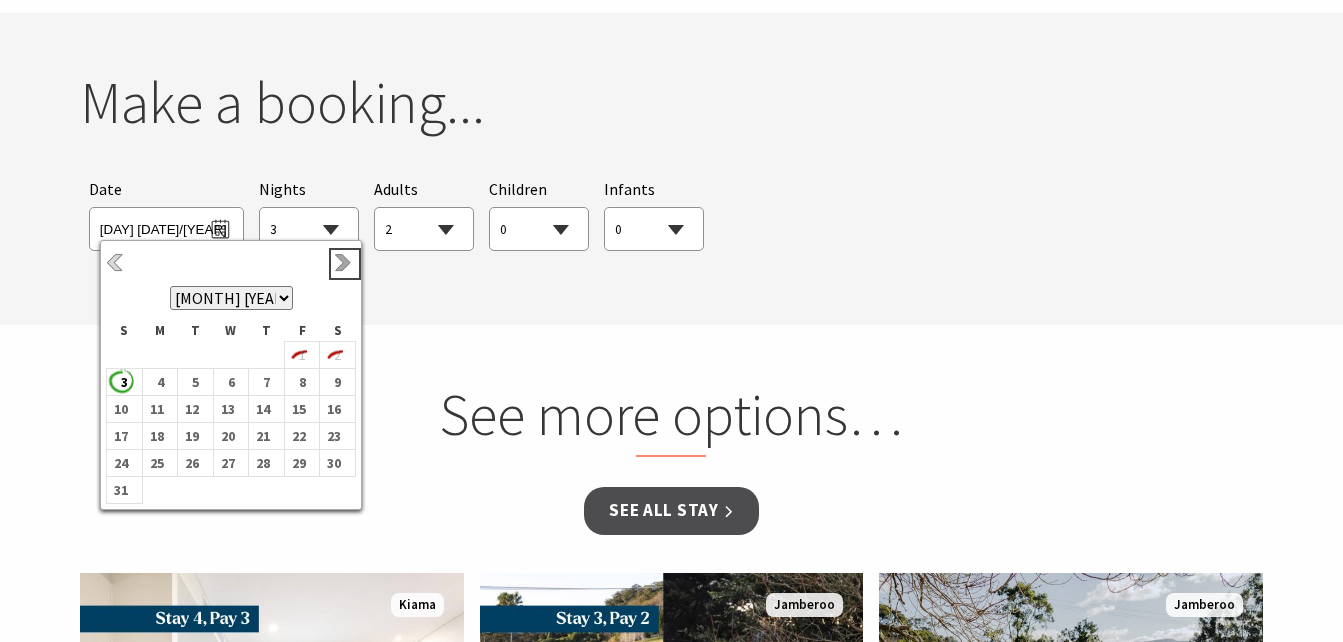 click on "Next" at bounding box center (345, 264) 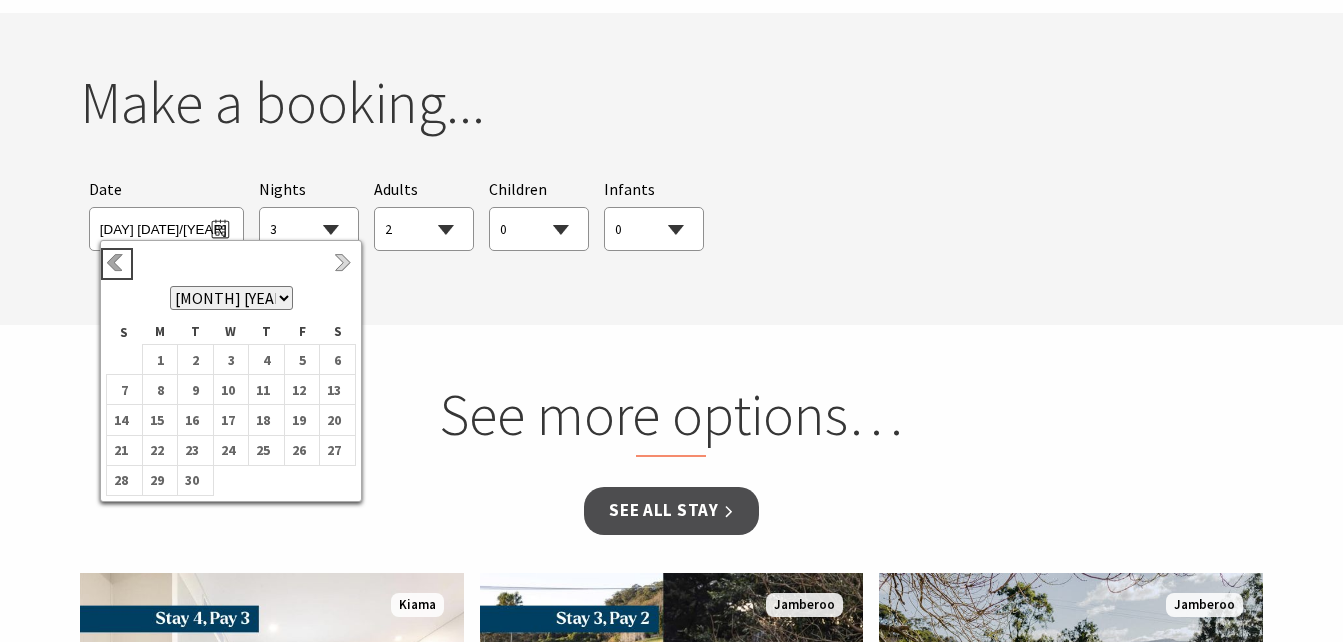 click on "Previous" at bounding box center [117, 264] 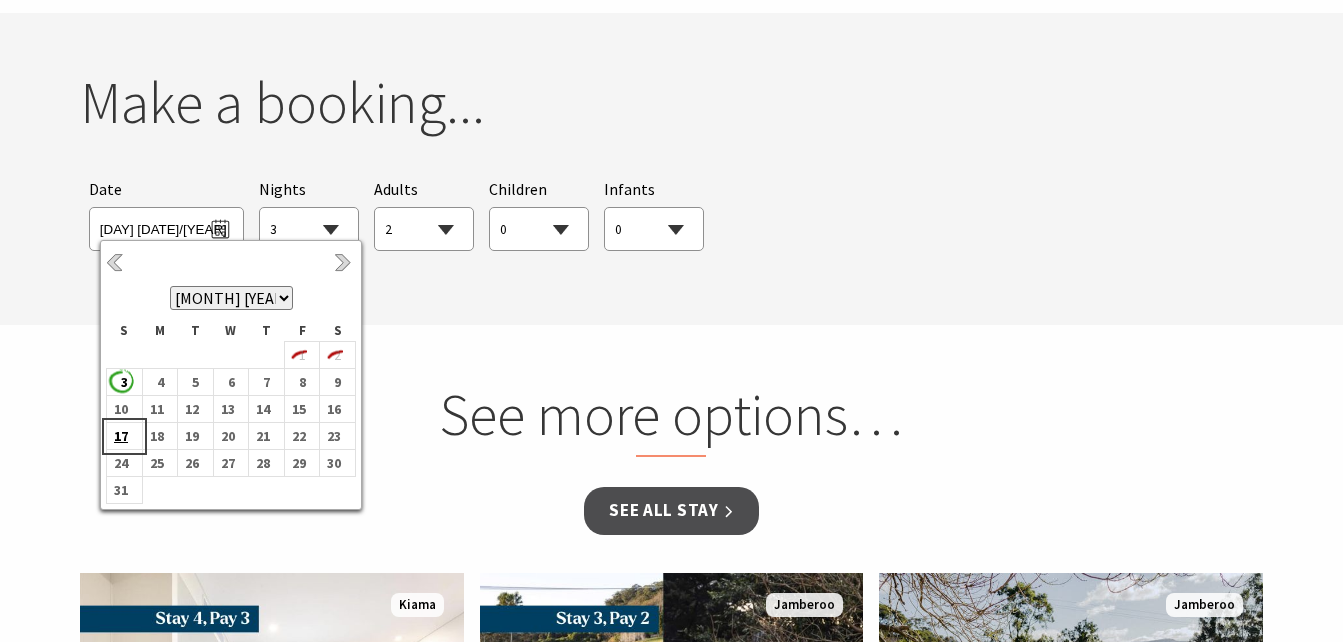 click on "17" at bounding box center (120, 436) 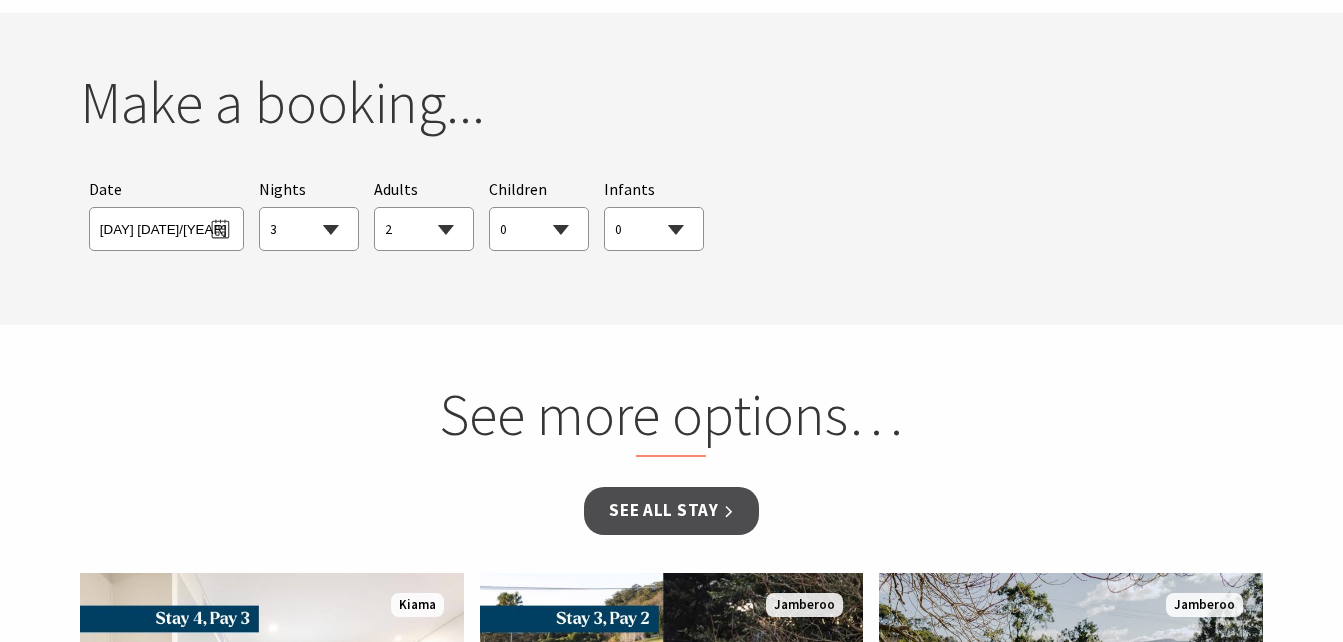 click on "1 2 3 4 5 6 7 8 9 10 11 12 13 14 15 16 17 18 19 20 21 22 23 24 25 26 27 28 29 30" at bounding box center [309, 230] 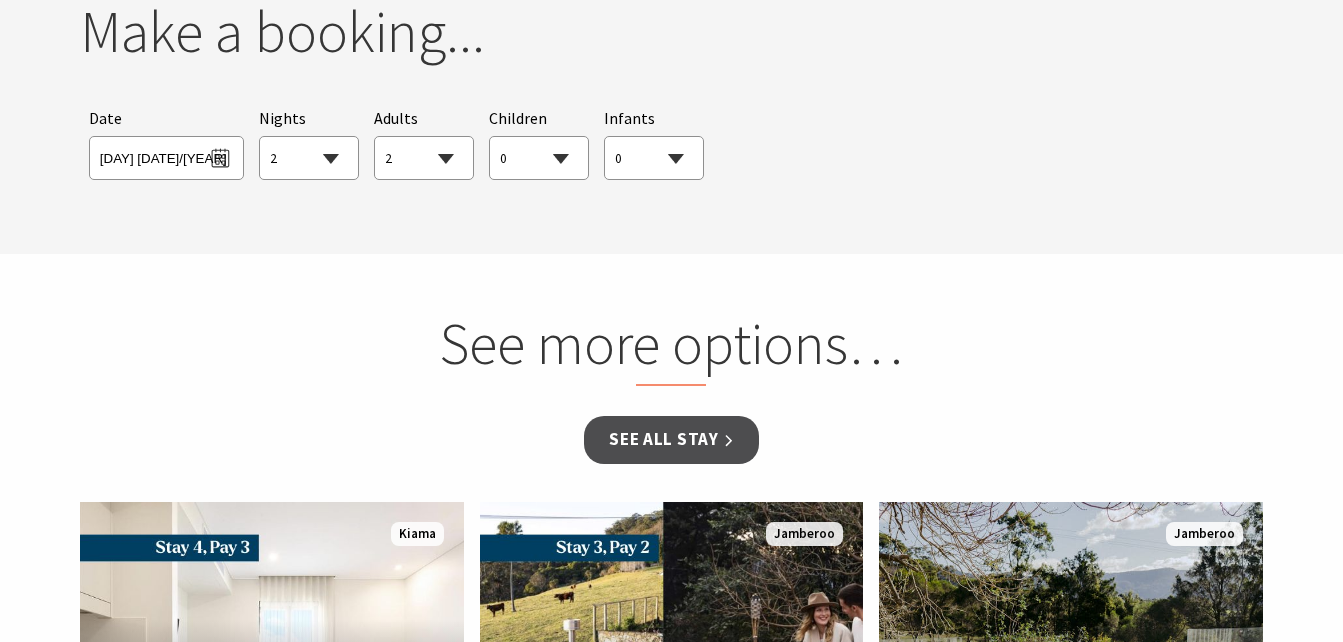 scroll, scrollTop: 1500, scrollLeft: 0, axis: vertical 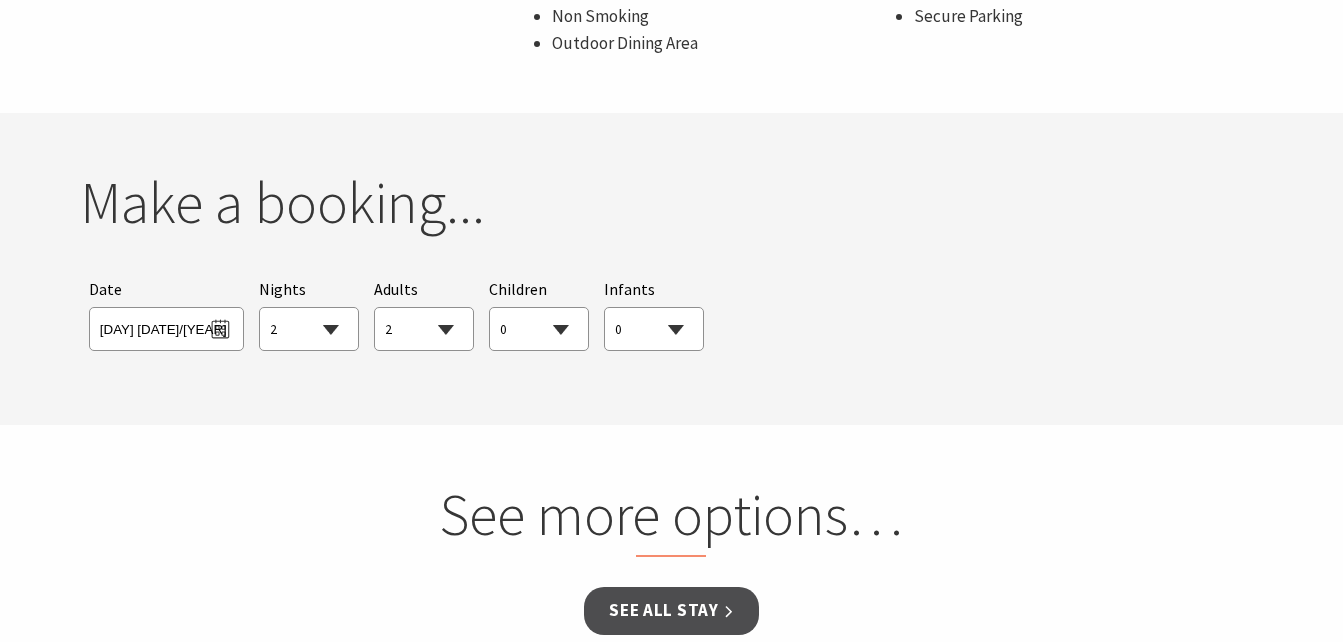 click on "Searching for Accommodation Tours Events Car Hire Packages Date [DAY] [DATE]/[YEAR] Nights 1 2 3 4 5 6 7 8 9 10 11 12 13 14 15 16 17 18 19 20 21 22 23 24 25 26 27 28 29 30 31 32 33 34 35 36 37 38 39 40 41 42 43 44 45 46 47 48 49 50 51 52 53 54 55 56 57 58 59 60 61 62 63 64 65 66 67 68 69 70 71 72 73 74 75 76 77 78 79 80 81 82 83 84 85 86 87 88 89 90 91 92 93 94 95 96 97 98 99 100 101 102 103 104 105 106 107 108 109 110 111 112 113 114 115 116 117 118 119 120 121 122 123 124 125 126 127 128 129 130 131 132 133 134 135 136 137 138 139 140 141 142 143 144 145 146 147 148 149 150 151 152 153 154 155 156 157 158 159 160 161 162 163 164 165 166 167 168 169 170 171 172 173 174 175 176 177 178 179 180 181 182 183 184 185 186 187 188 189 190 191 192 193 194 195 196 197 198 199 200 201 202 203 204 205 206 207 208 209 210 211 212 213 214 215 216 217 218 219 220 221 222 223 224 225 226 227 228 229 230 231 232 233 234 235 236 237 238 239 Adults 0 1 2 3 4 5 6 7 8 9 10 11 12 13 14 15 16 17 18 19 20 21 22 23 24 25 26 27 28 29 30 31 32 33 34 35 36 37 38 39 40 41 42 43 44 45 46 47 48 49 50 51 52 53 54 55 56 57 58 59 60 61 62 63 64 65 66 67 68 69 70 71 72 73 74 75 76 77 78 79 80 81 82 83 84 85 86 87 88 89 90 91 92 93 94 95 96 97 98 99 100 101 102 103 104 105 106 107 108 109 110 111 112 113 114 115 116 117 118 119 120 121 122 123 124 125 126 127 128 129 130 131 132 133 134 135 136 137 138 139 140 141 142 143 144 145 146 147 148 149 150 151 152 153 154 155 156 157 158 159 160 161 162 163 164 165 166 167 168 169 170 171 172 173 174 175 176 177 178 179 180 181 182 183 184 185 186 187 188 189 190 191 192 193 194 195 196 197 198 199 200 201 202 203 204 205 206 207 208 209 210 211 212 213 214 215 216 217 218 219 220 221 222 223 224 225 226 227 228 229 230 231 232 233 234 235 236 237 238 239" at bounding box center (672, 313) 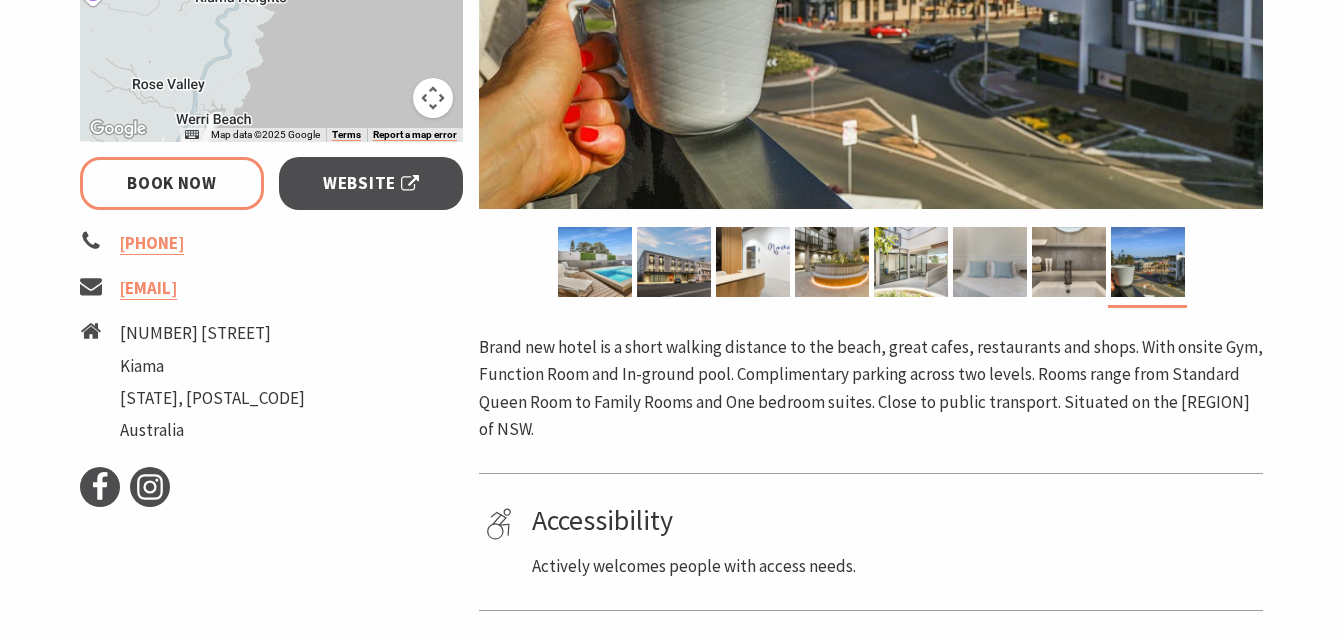scroll, scrollTop: 700, scrollLeft: 0, axis: vertical 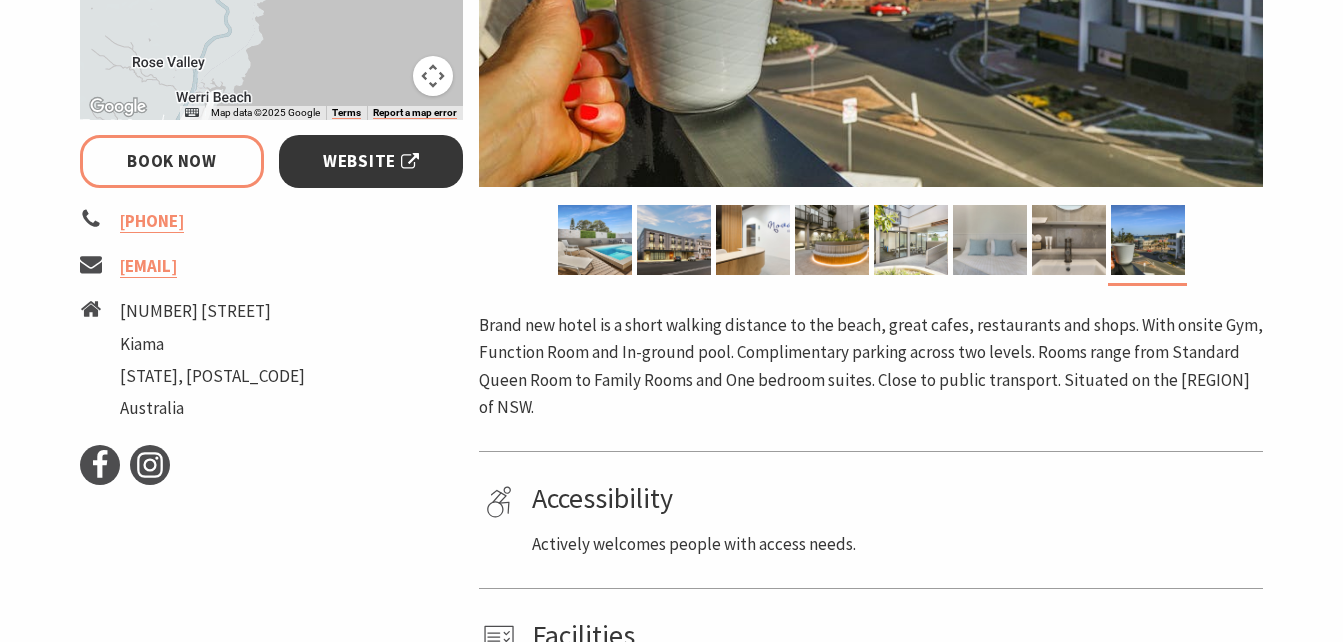 click on "Website" at bounding box center [371, 161] 